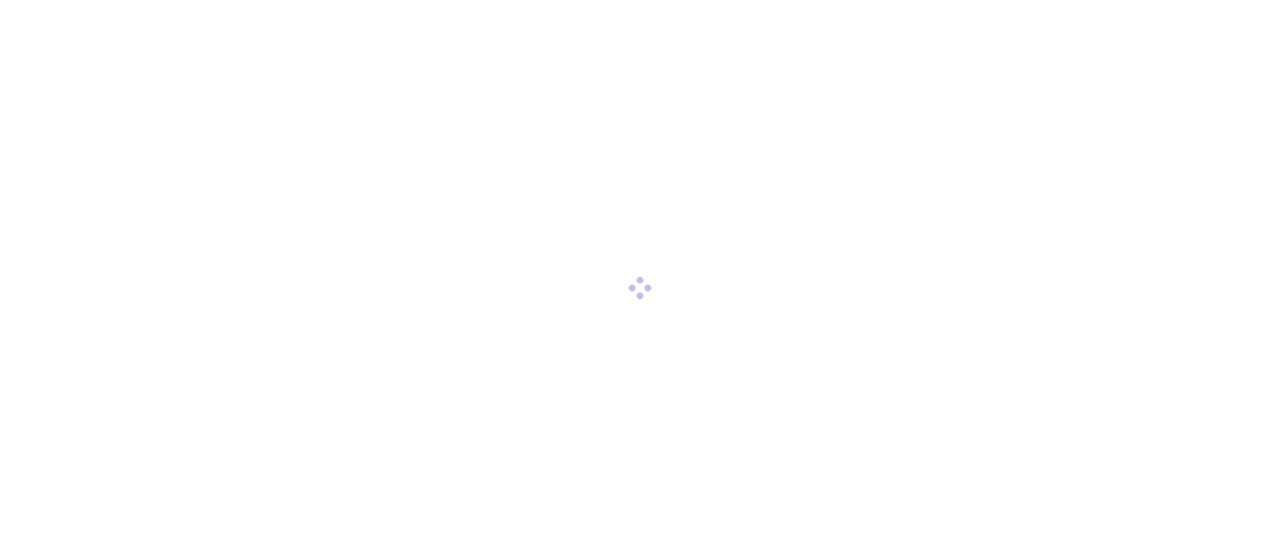 scroll, scrollTop: 0, scrollLeft: 0, axis: both 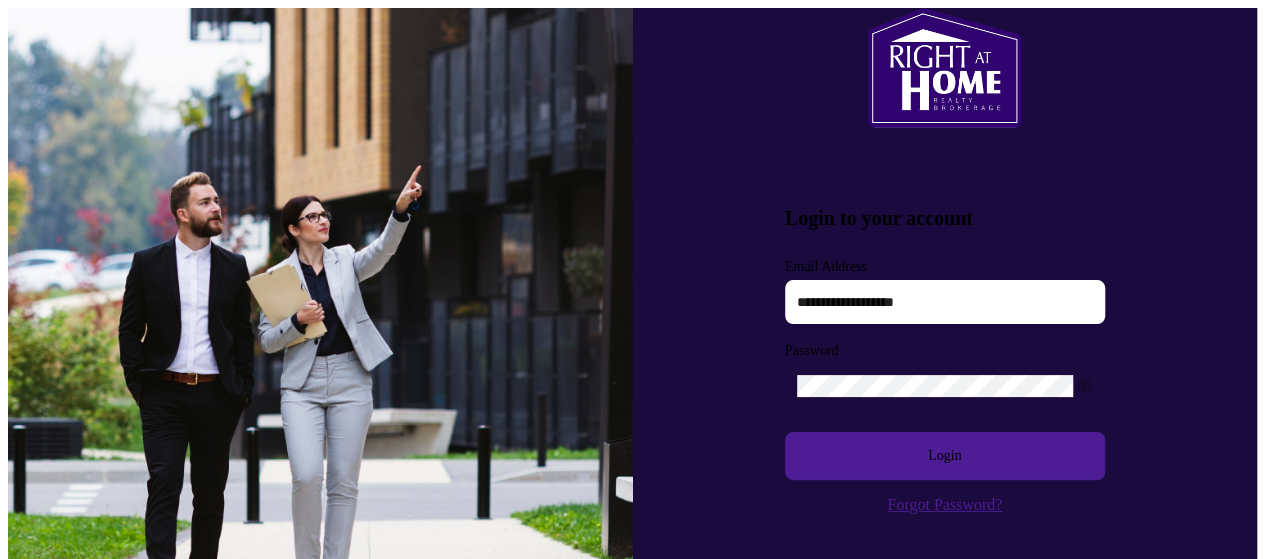 click at bounding box center (945, 302) 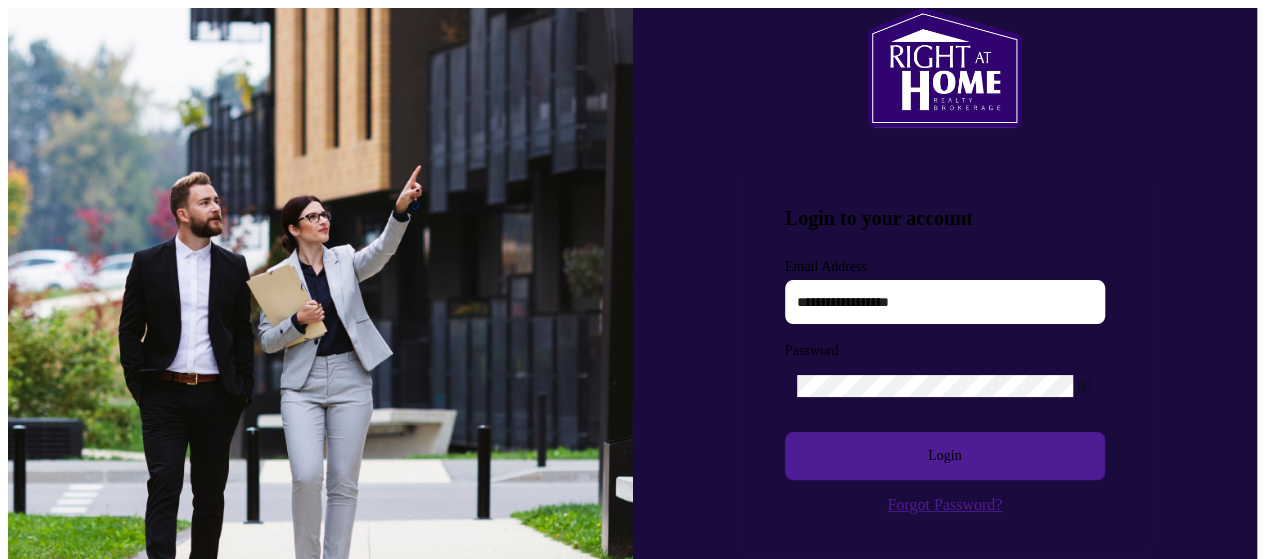 type on "**********" 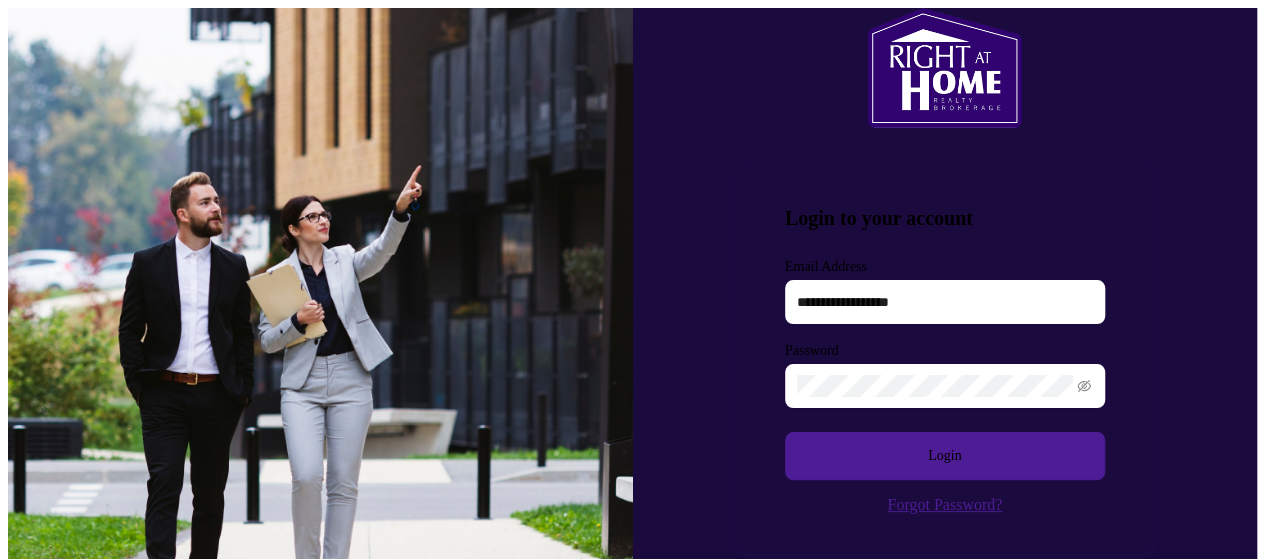click on "Login" at bounding box center [945, 456] 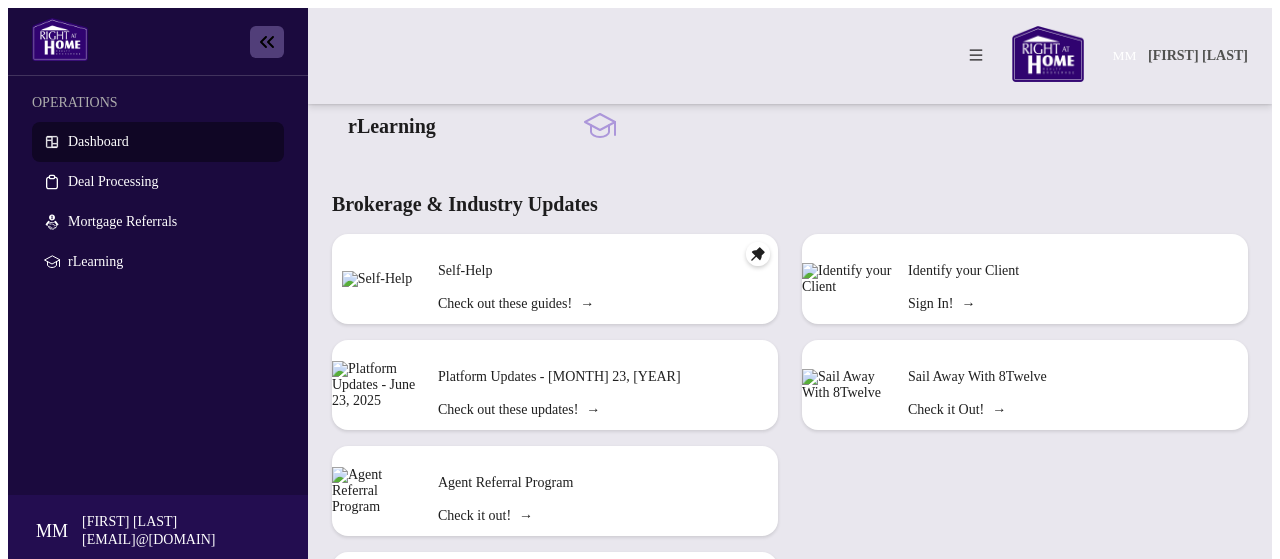 scroll, scrollTop: 0, scrollLeft: 0, axis: both 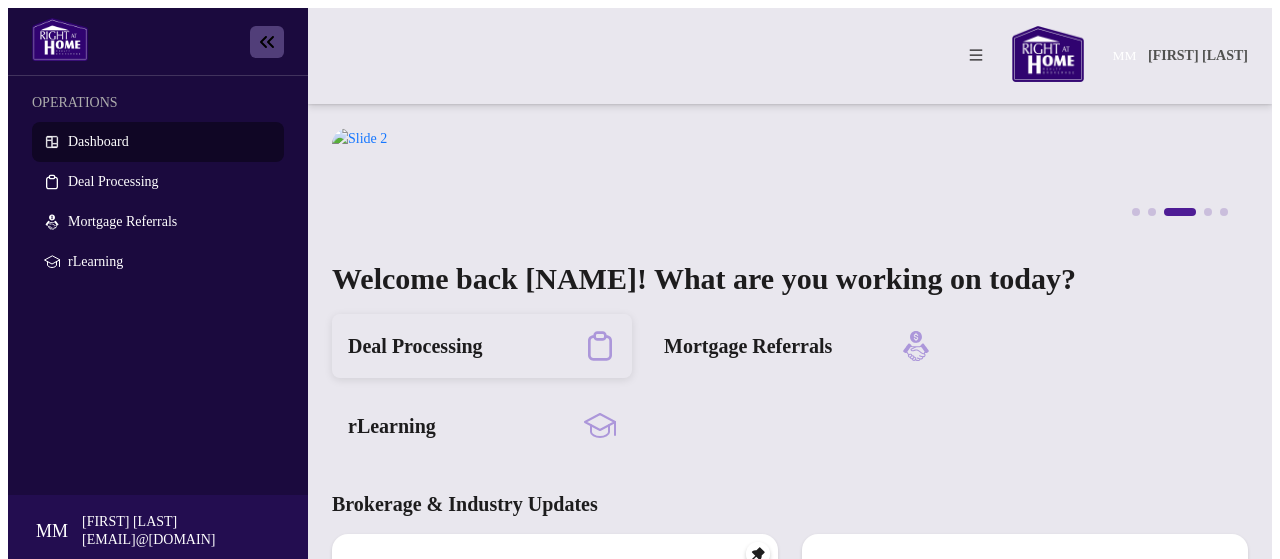 click on "Deal Processing" at bounding box center (415, 346) 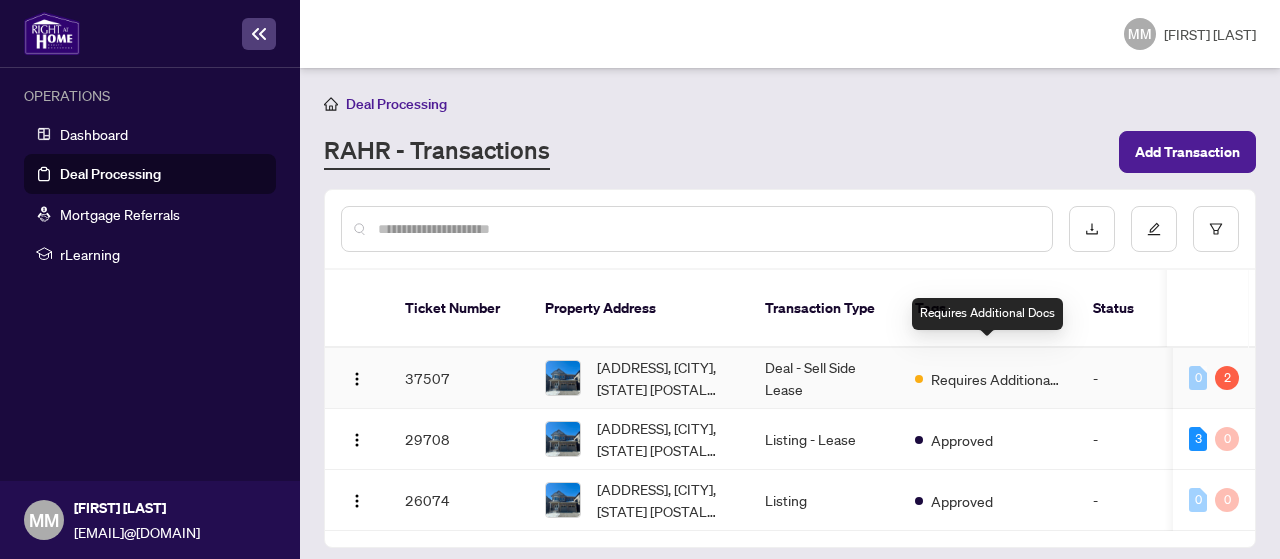 click on "Requires Additional Docs" at bounding box center (996, 379) 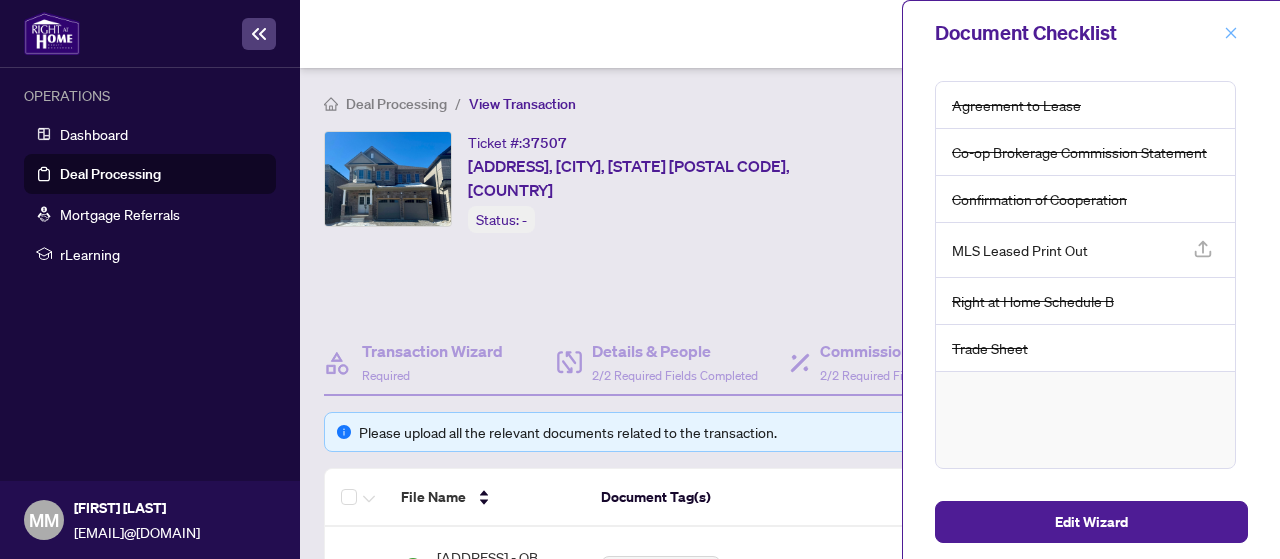 click at bounding box center [1231, 32] 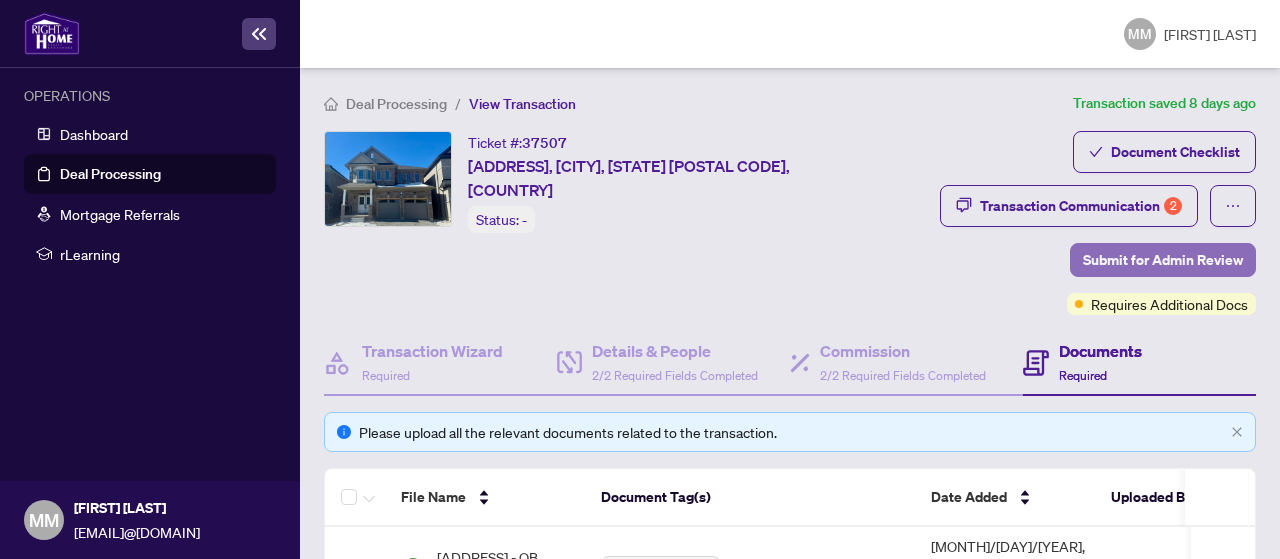 click on "Submit for Admin Review" at bounding box center [1163, 260] 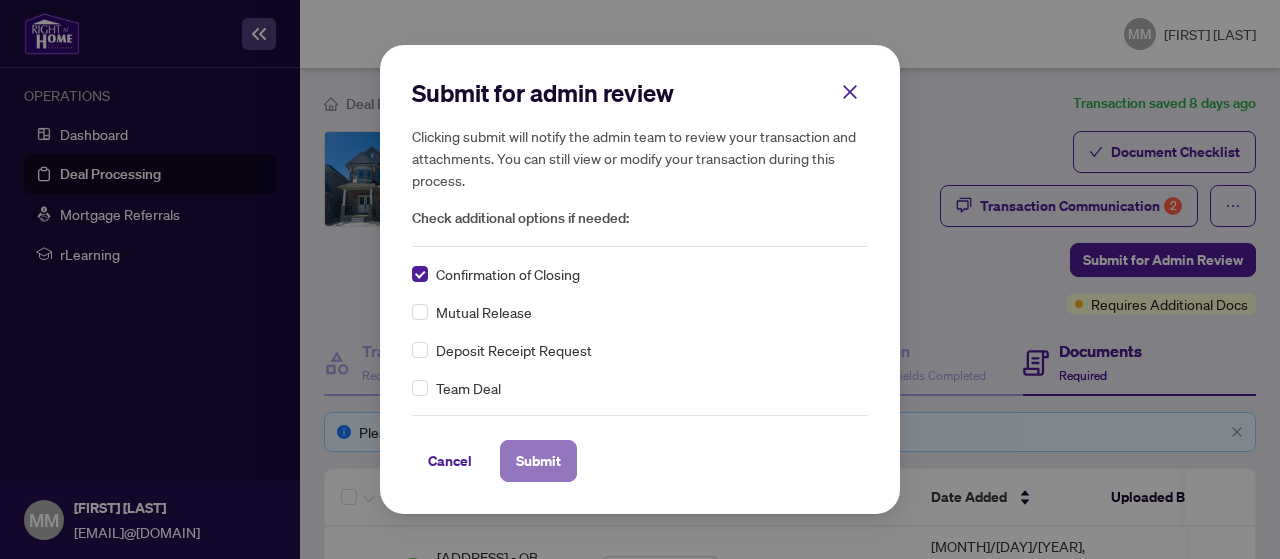click on "Submit" at bounding box center (538, 461) 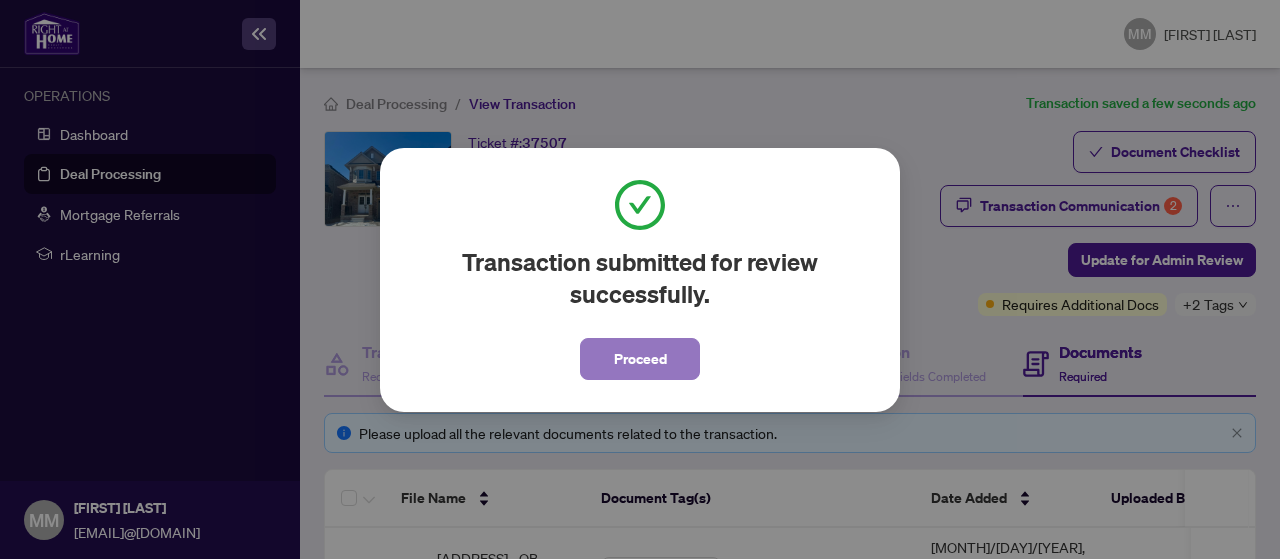 click on "Proceed" at bounding box center [640, 359] 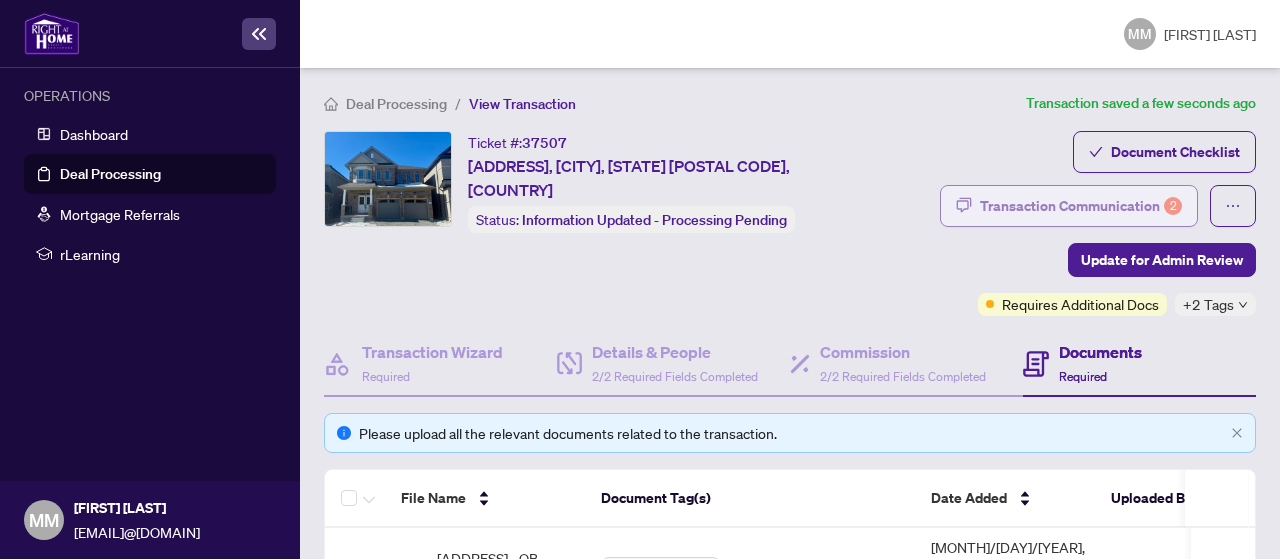click on "Transaction Communication 2" at bounding box center [1081, 206] 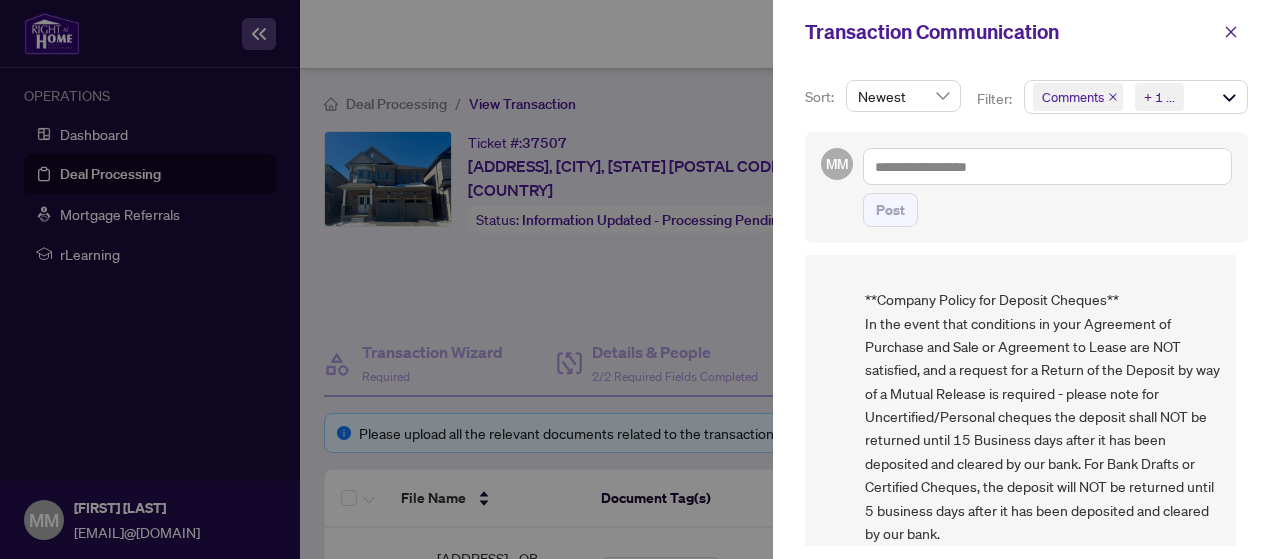scroll, scrollTop: 1660, scrollLeft: 0, axis: vertical 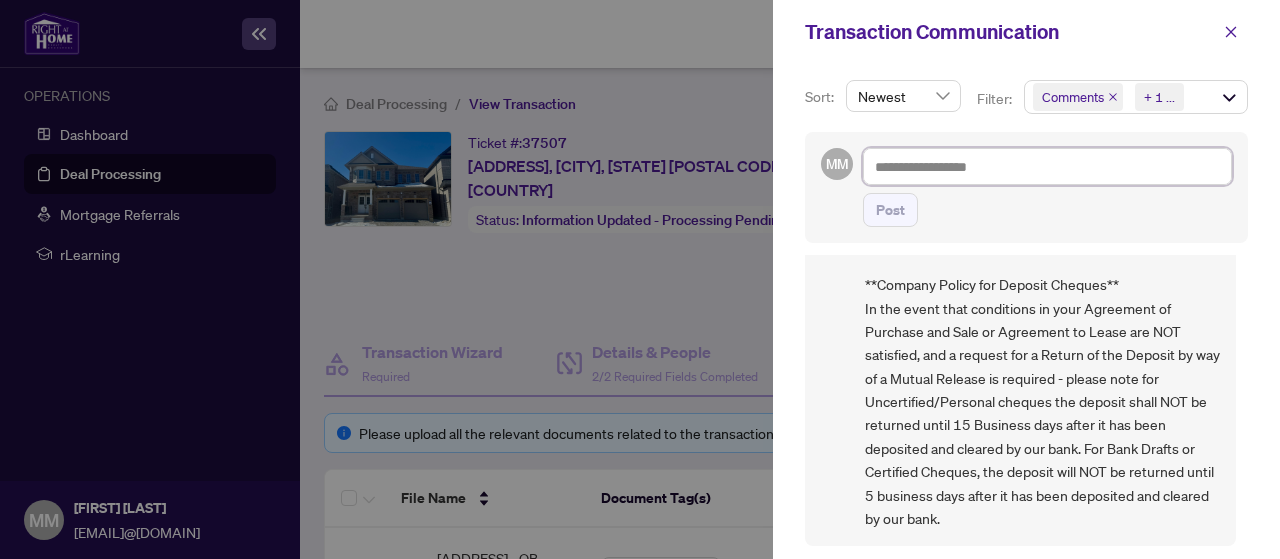 click at bounding box center (1047, 166) 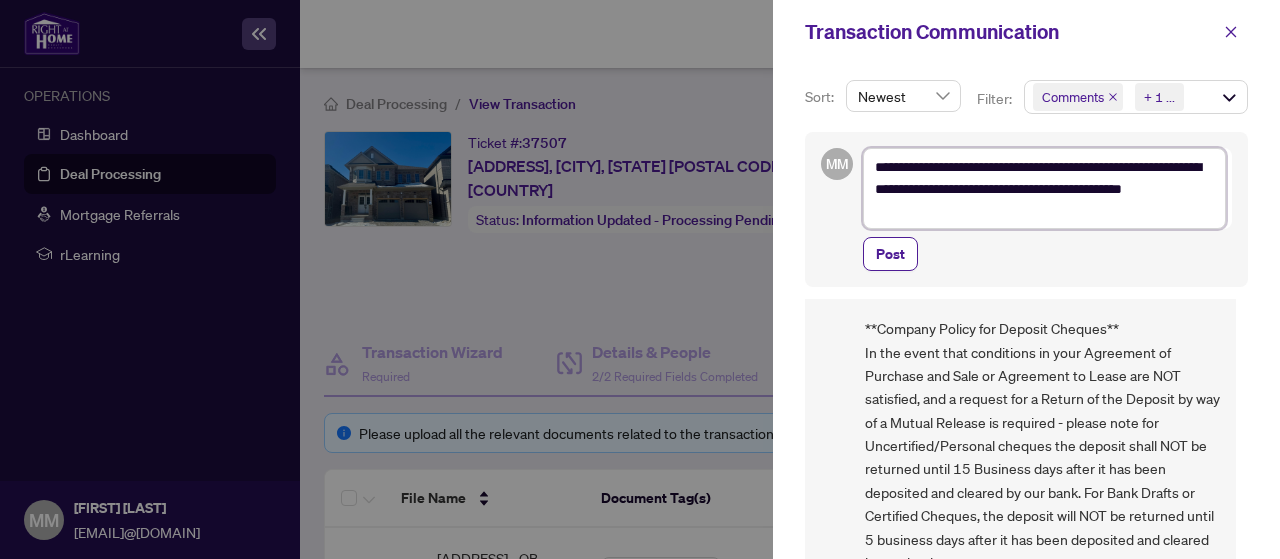 drag, startPoint x: 973, startPoint y: 163, endPoint x: 954, endPoint y: 165, distance: 19.104973 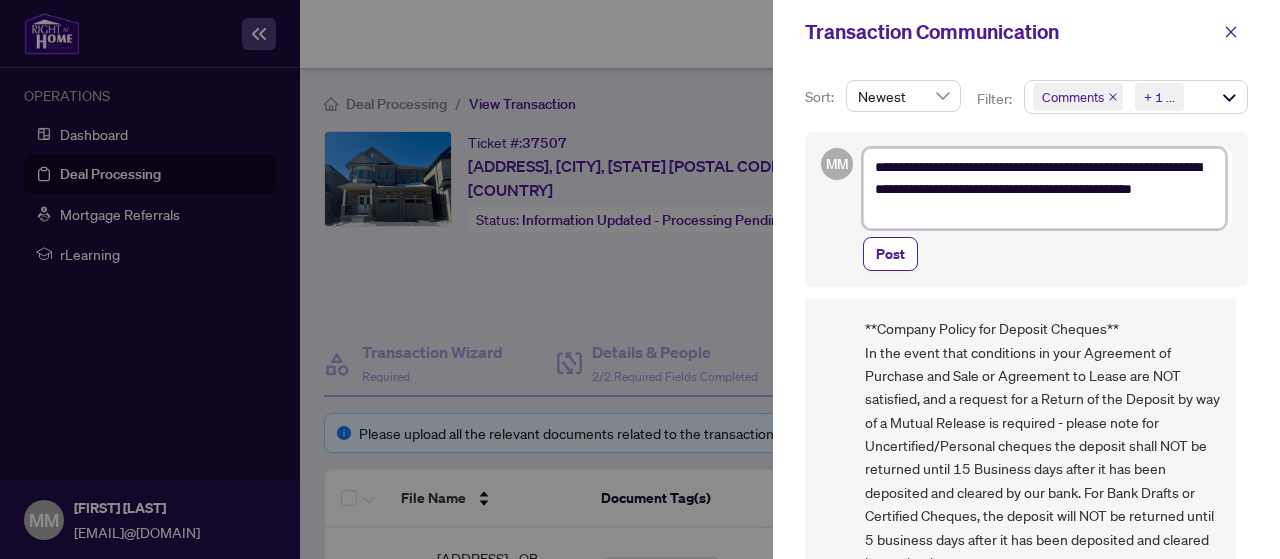 drag, startPoint x: 1022, startPoint y: 194, endPoint x: 1049, endPoint y: 207, distance: 29.966648 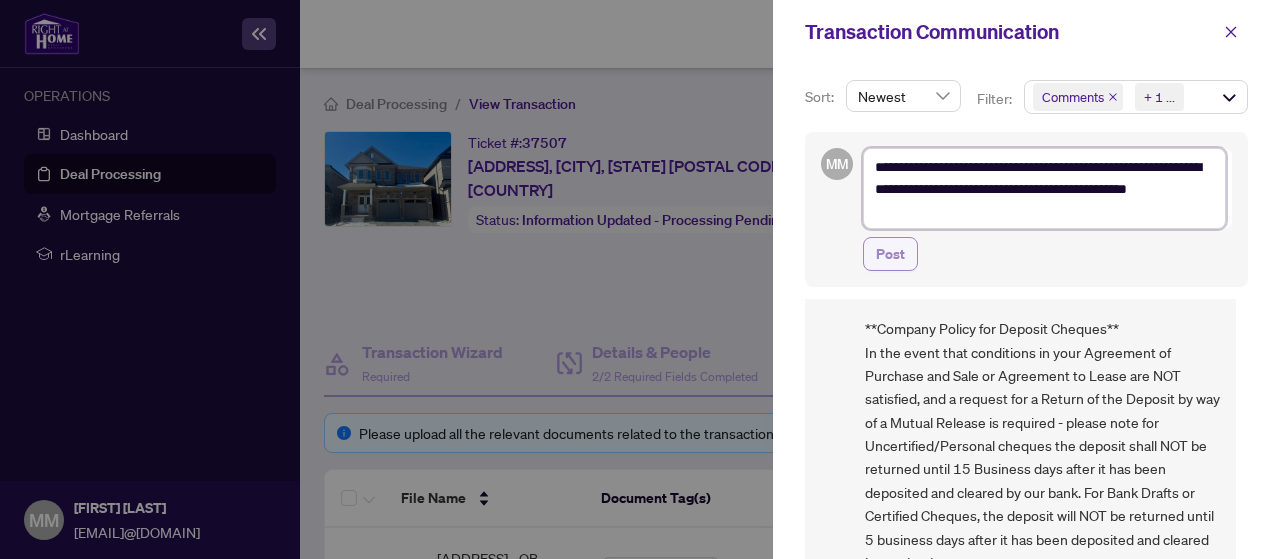 type on "**********" 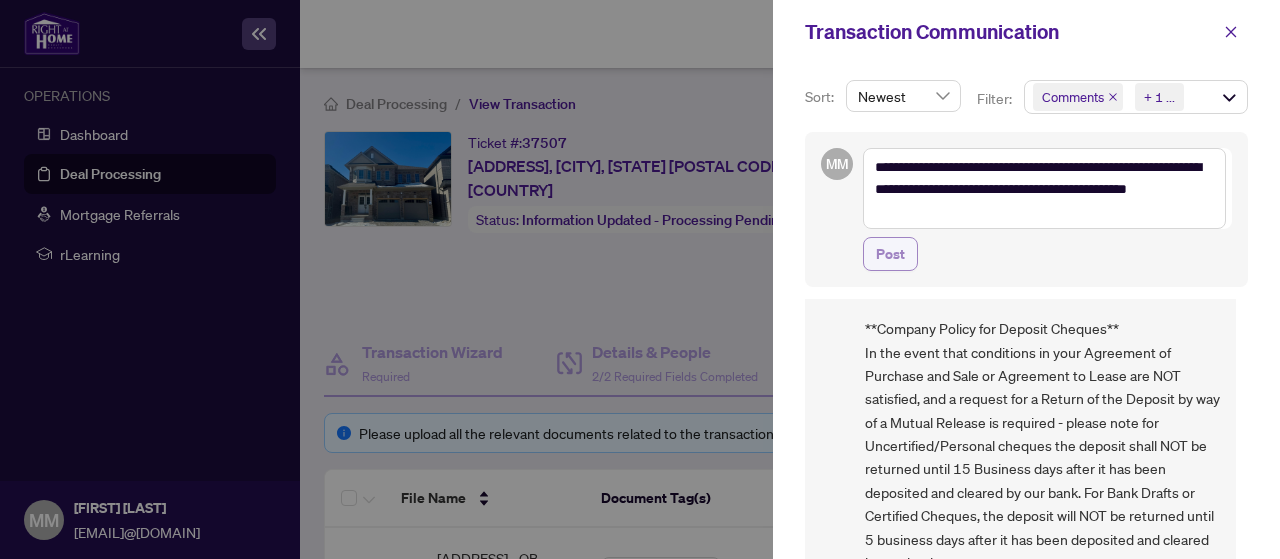 click on "Post" at bounding box center [890, 254] 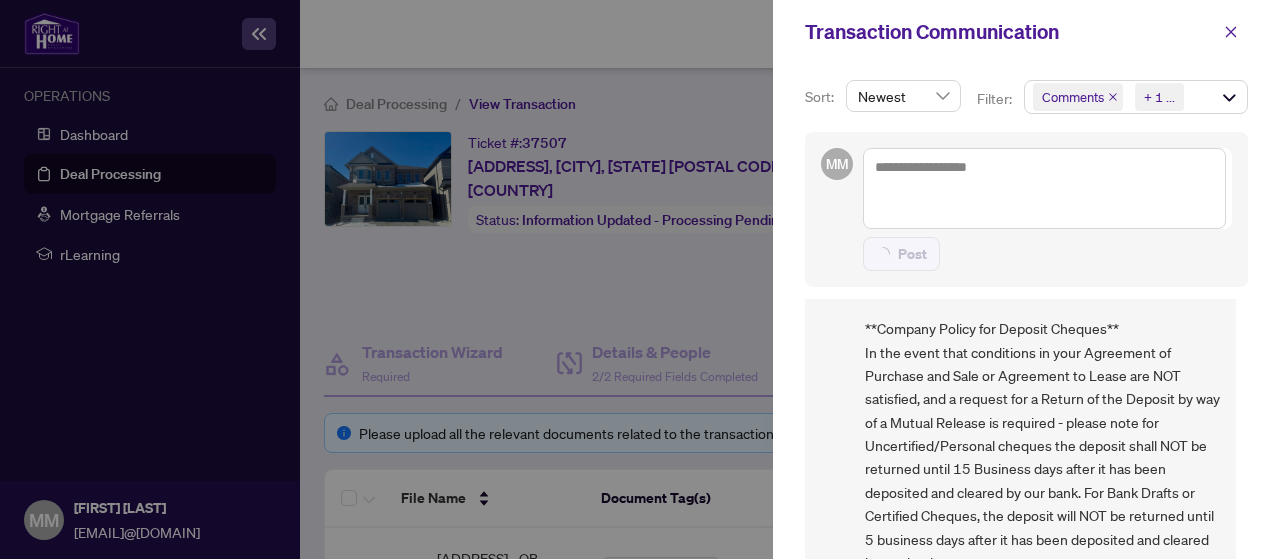 scroll, scrollTop: 0, scrollLeft: 0, axis: both 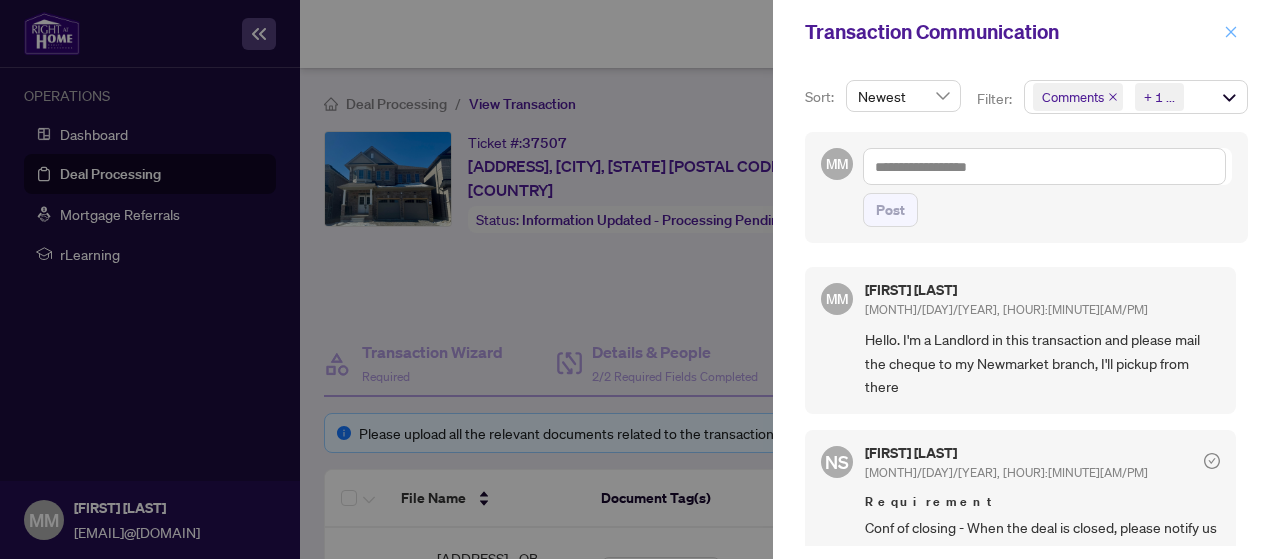 click at bounding box center (1231, 32) 